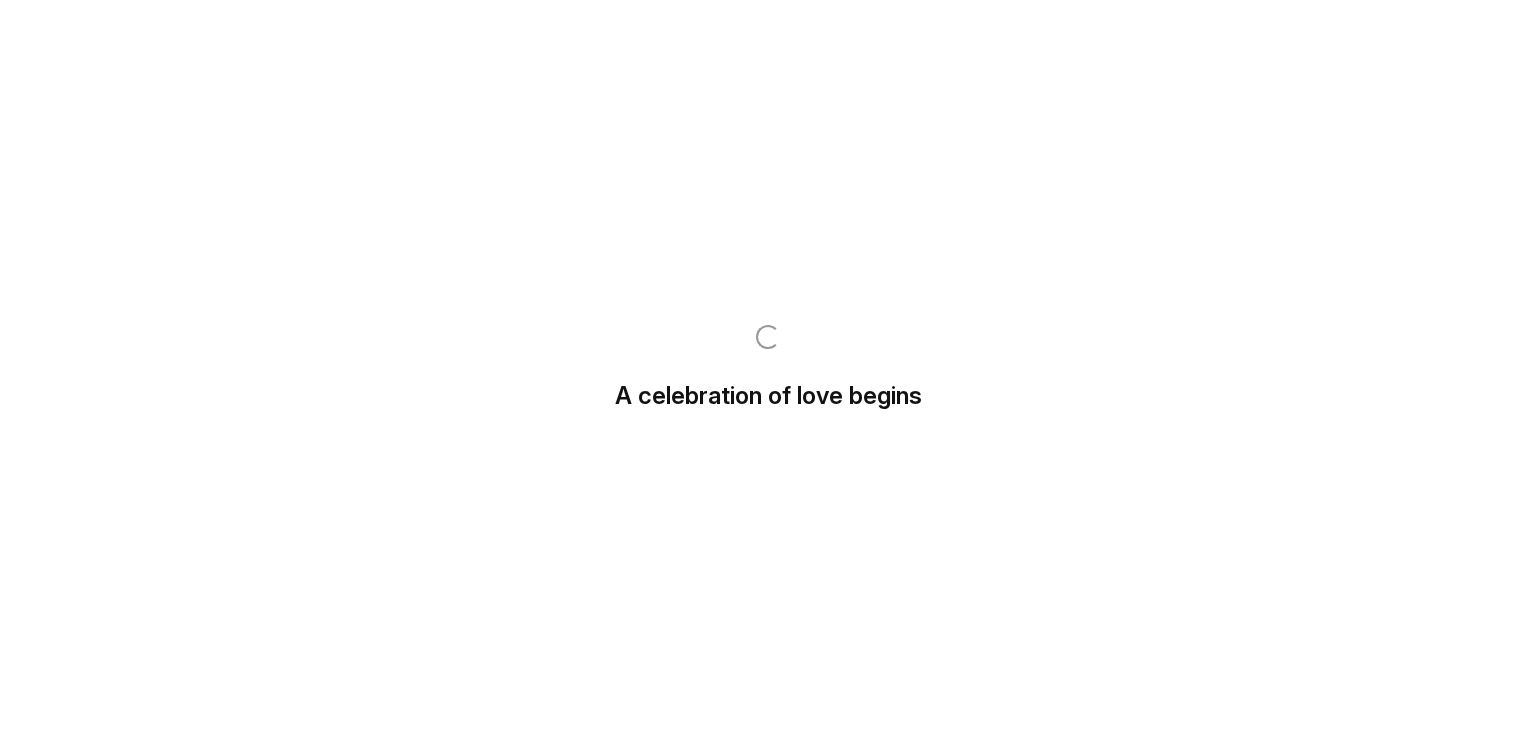 scroll, scrollTop: 0, scrollLeft: 0, axis: both 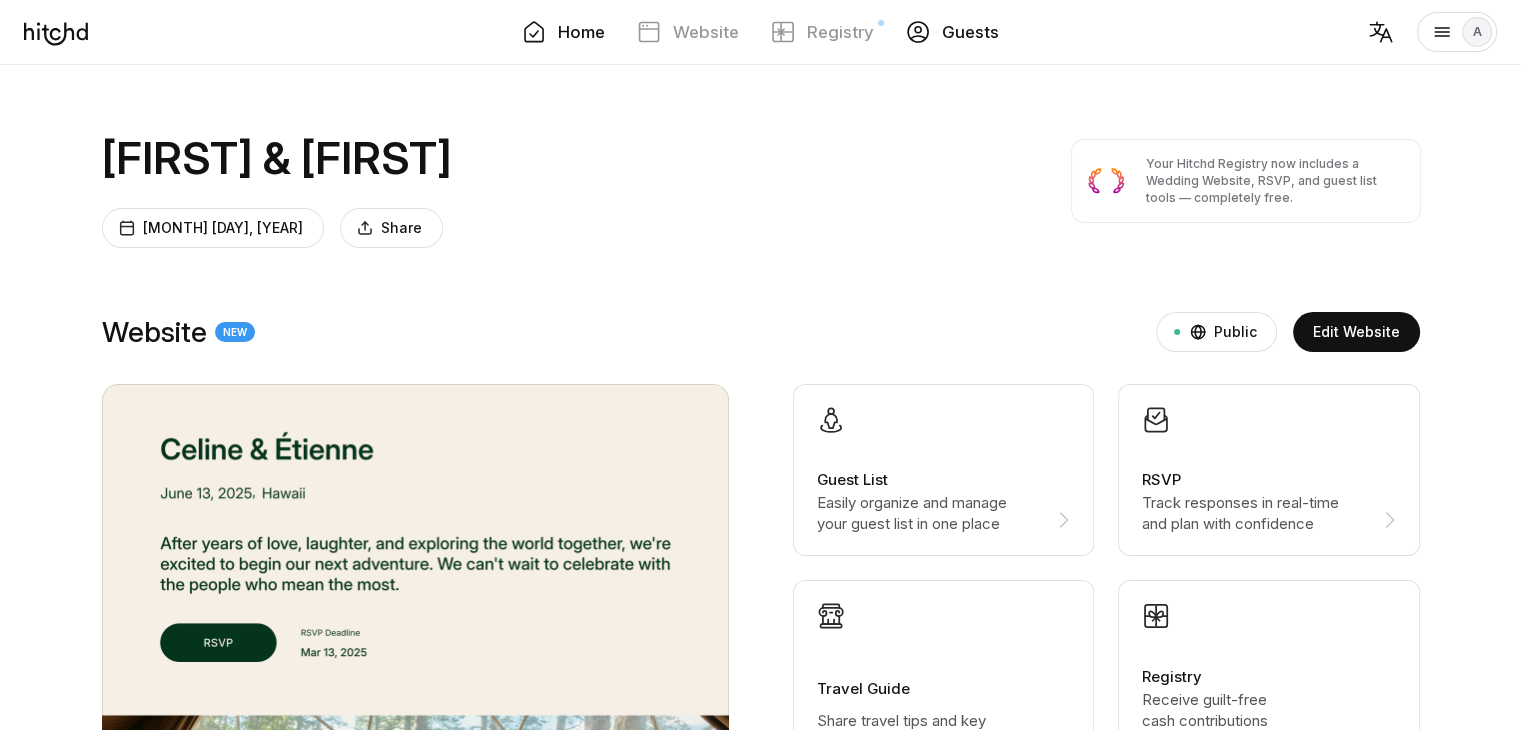 click on "Guests" at bounding box center [952, 32] 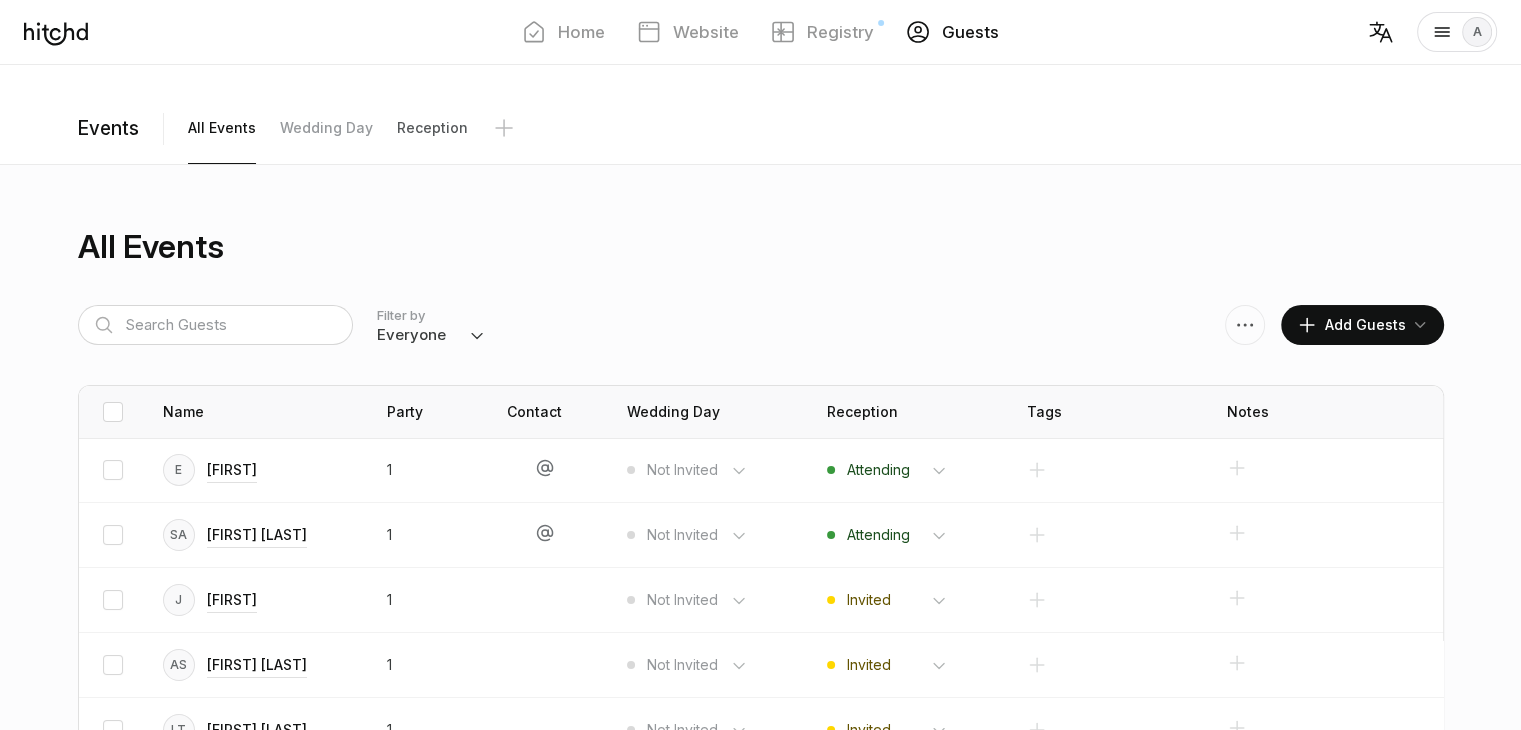 click on "Reception" at bounding box center (222, 128) 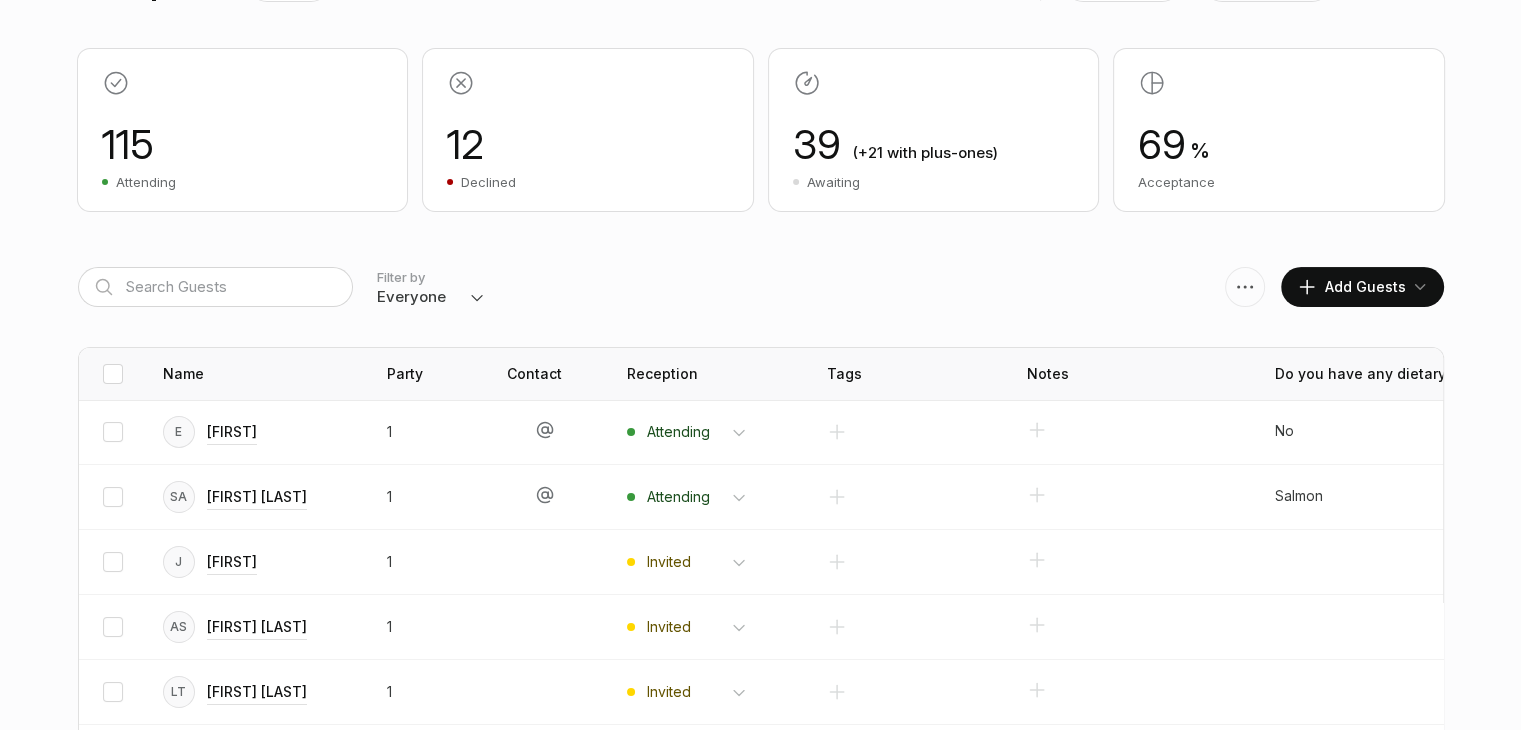 scroll, scrollTop: 300, scrollLeft: 0, axis: vertical 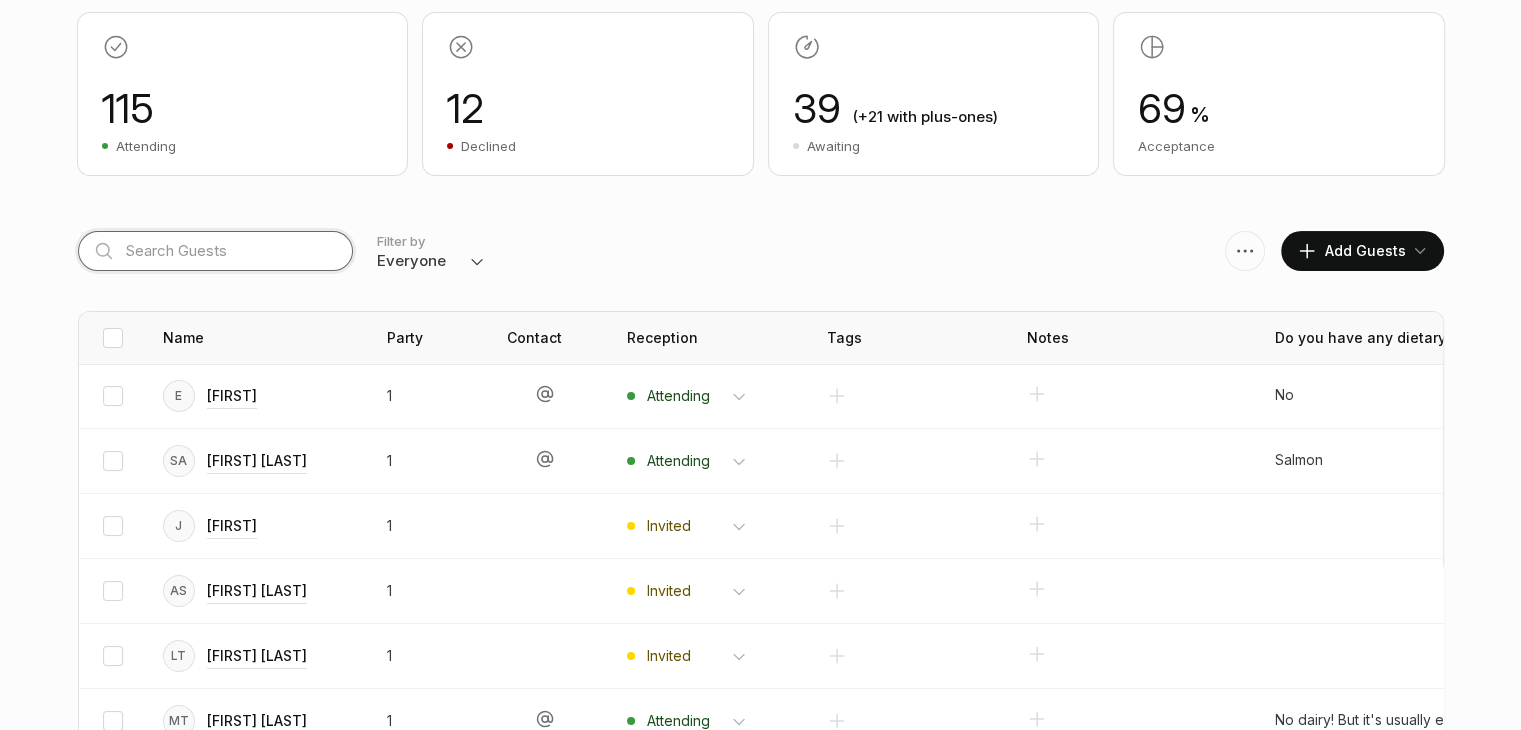 click at bounding box center (215, 251) 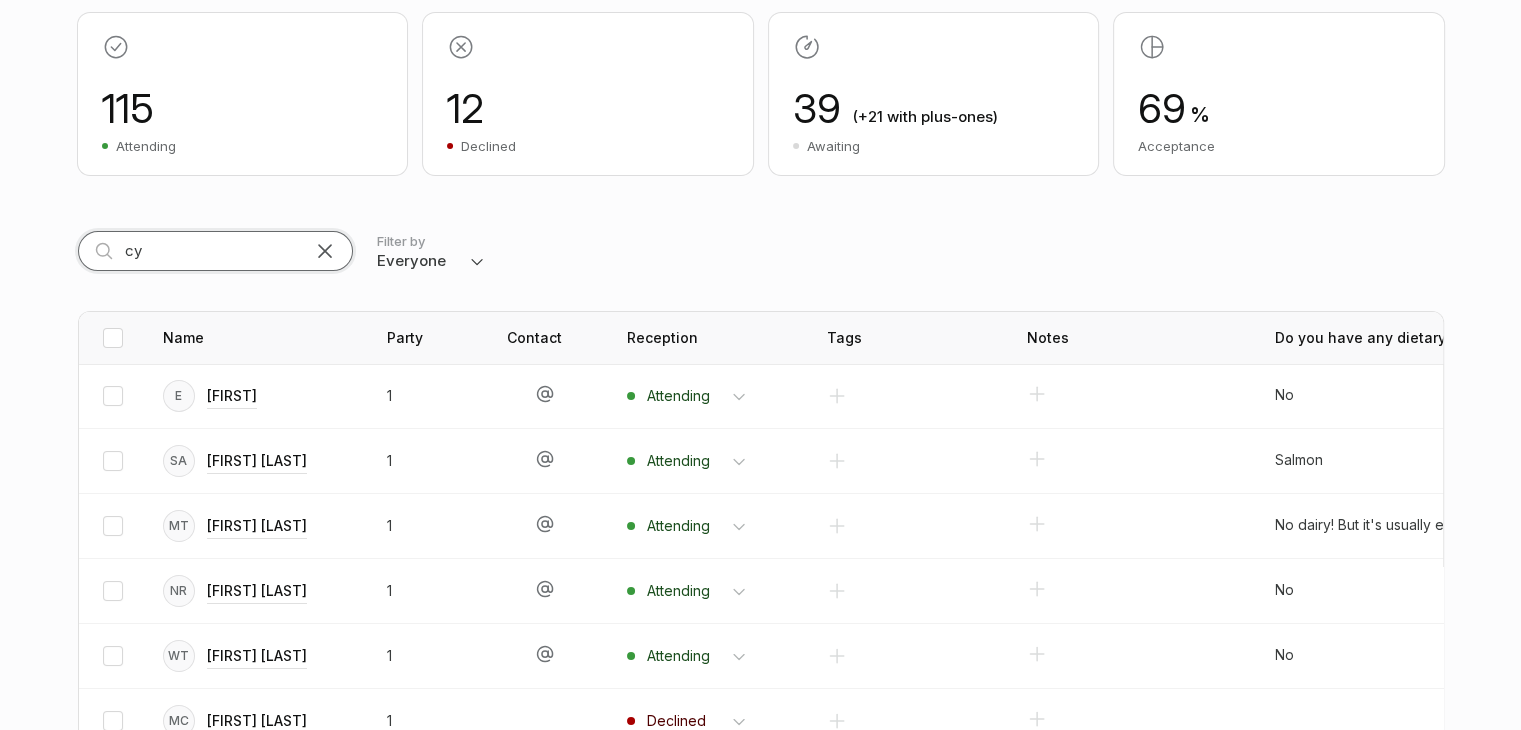 scroll, scrollTop: 233, scrollLeft: 0, axis: vertical 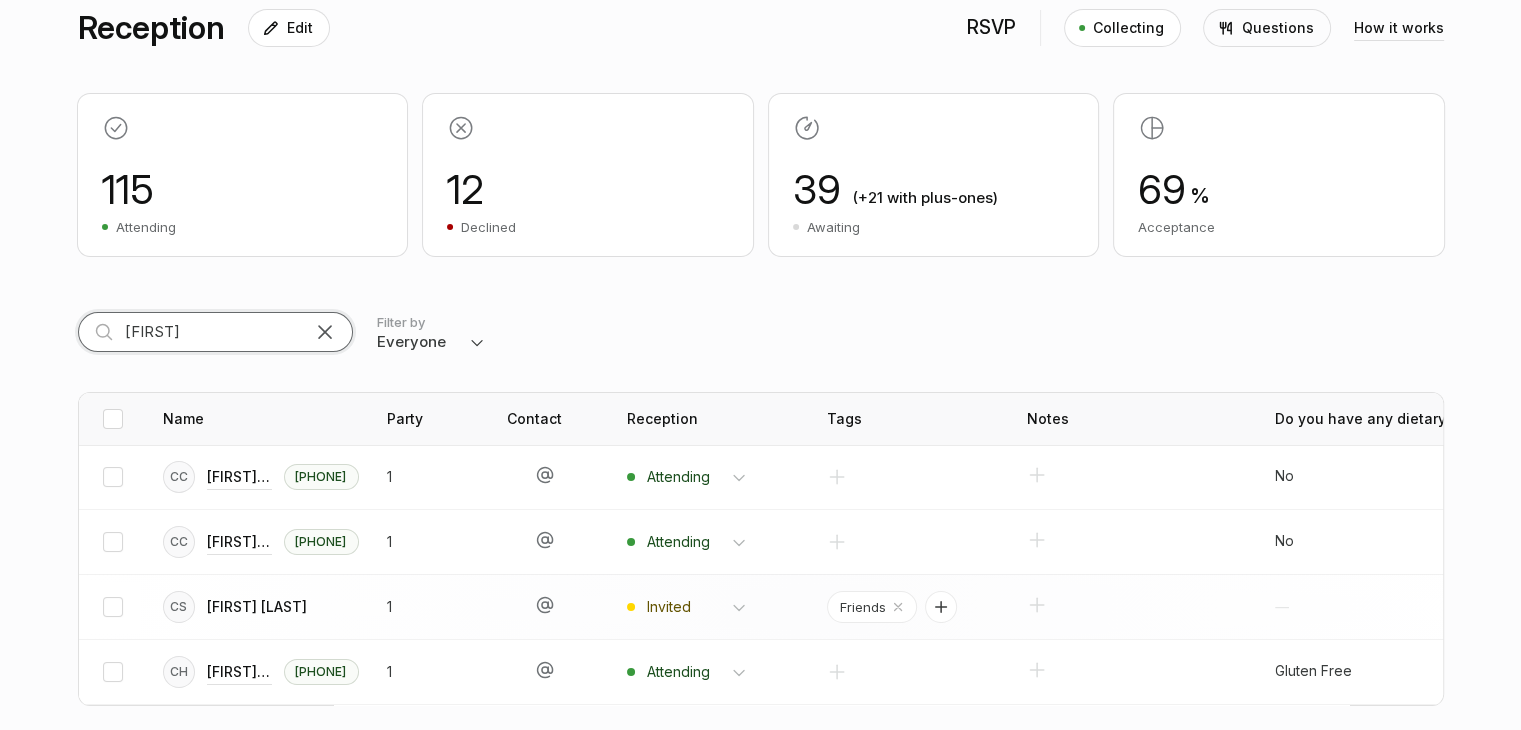 type on "[FIRST]" 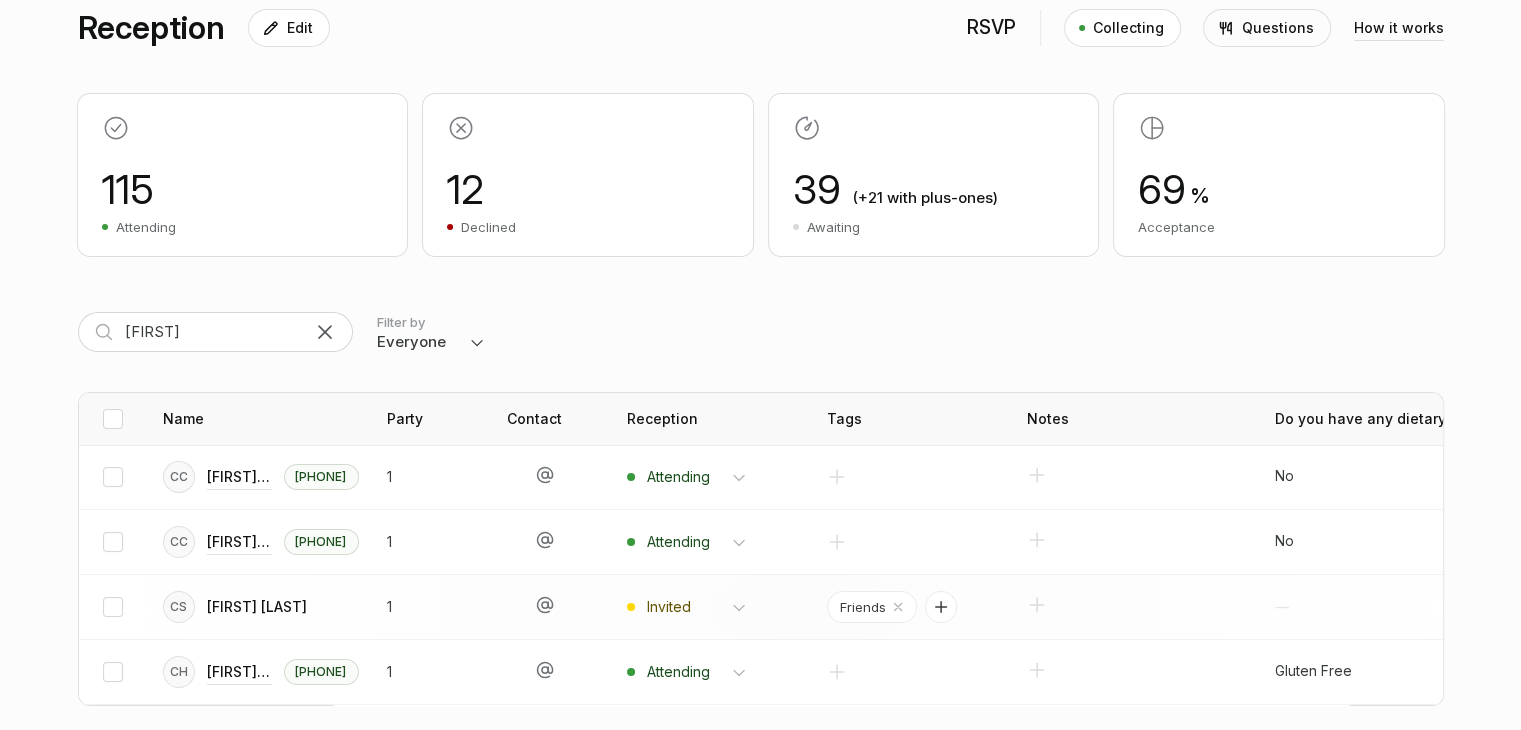 click on "[FIRST] [LAST]" at bounding box center (239, 477) 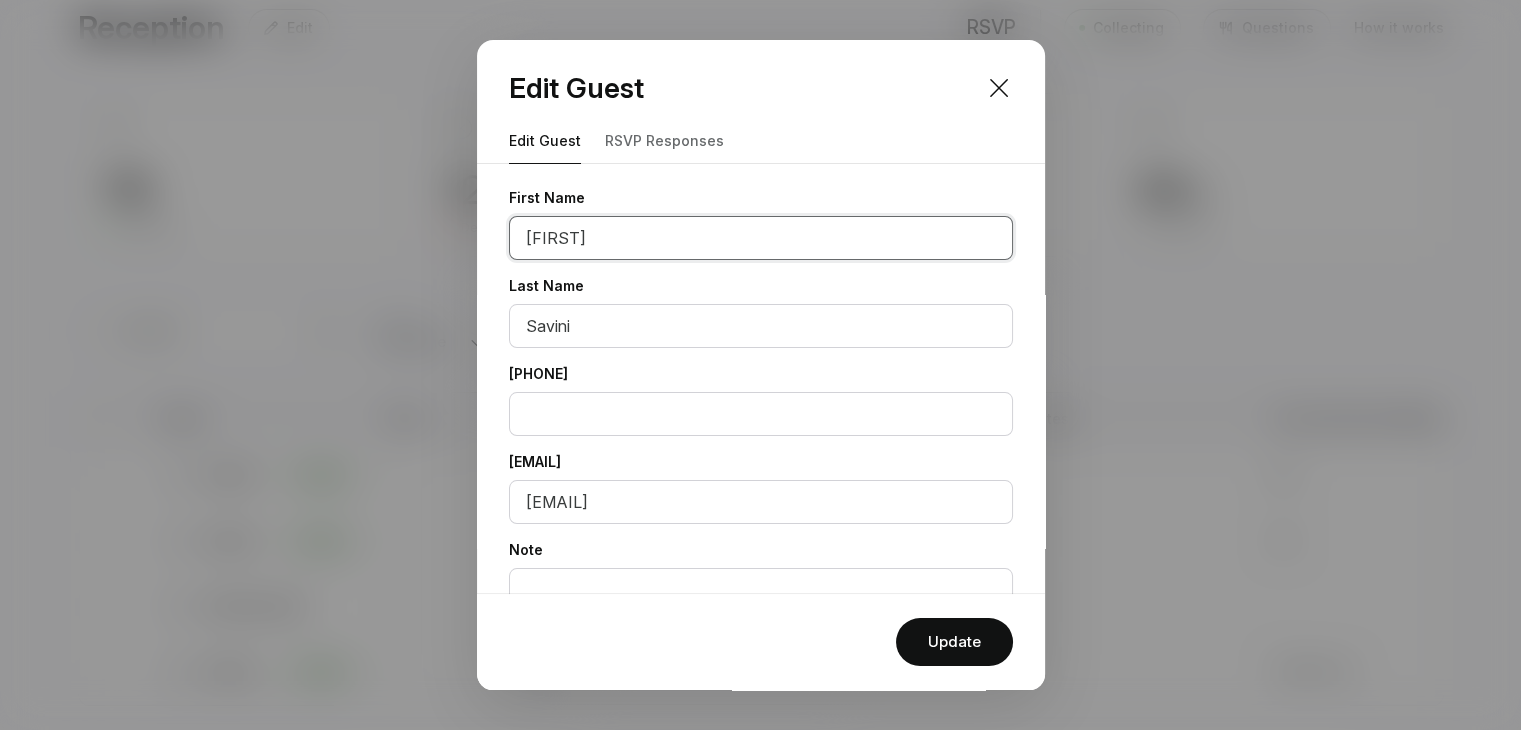 click on "[FIRST]" at bounding box center (761, 238) 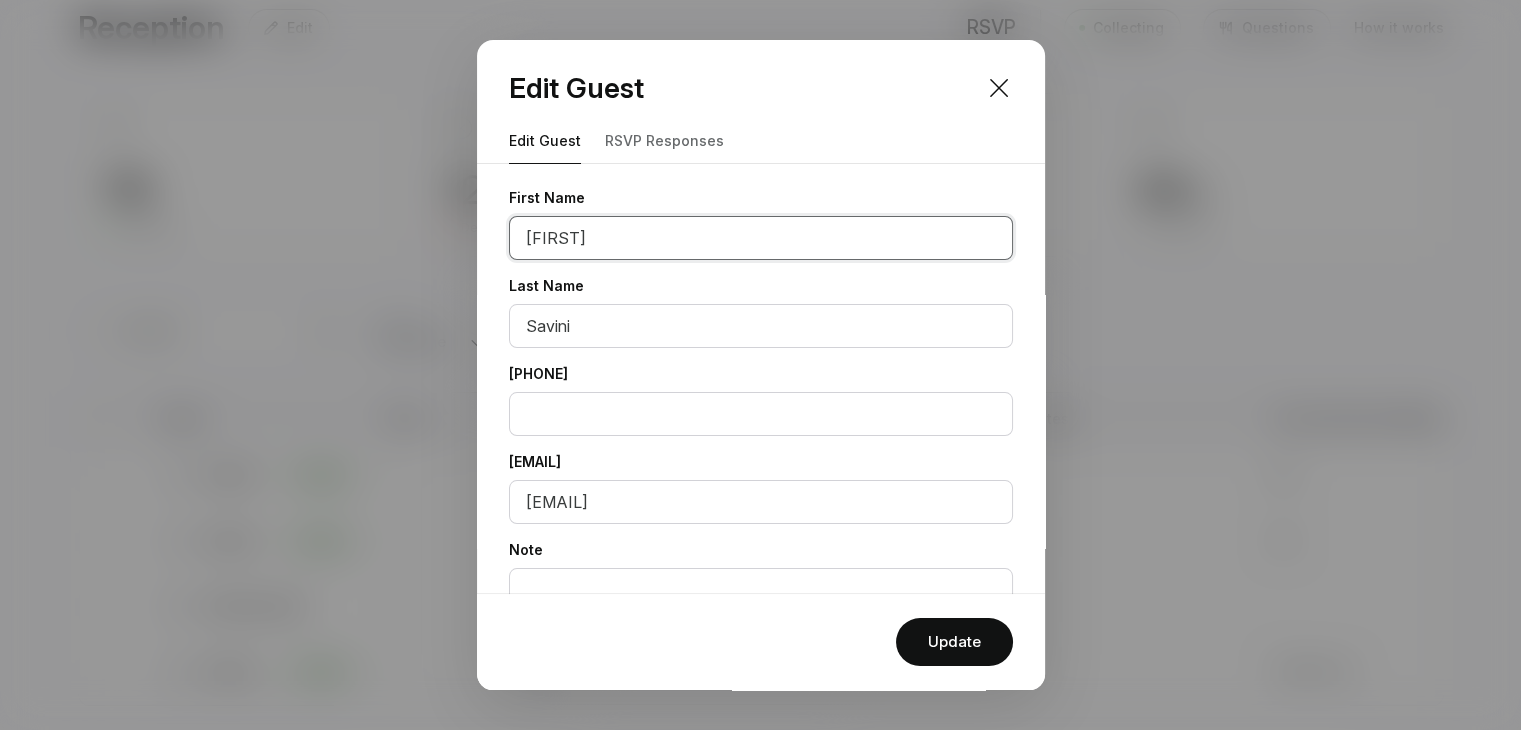 type on "[FIRST]" 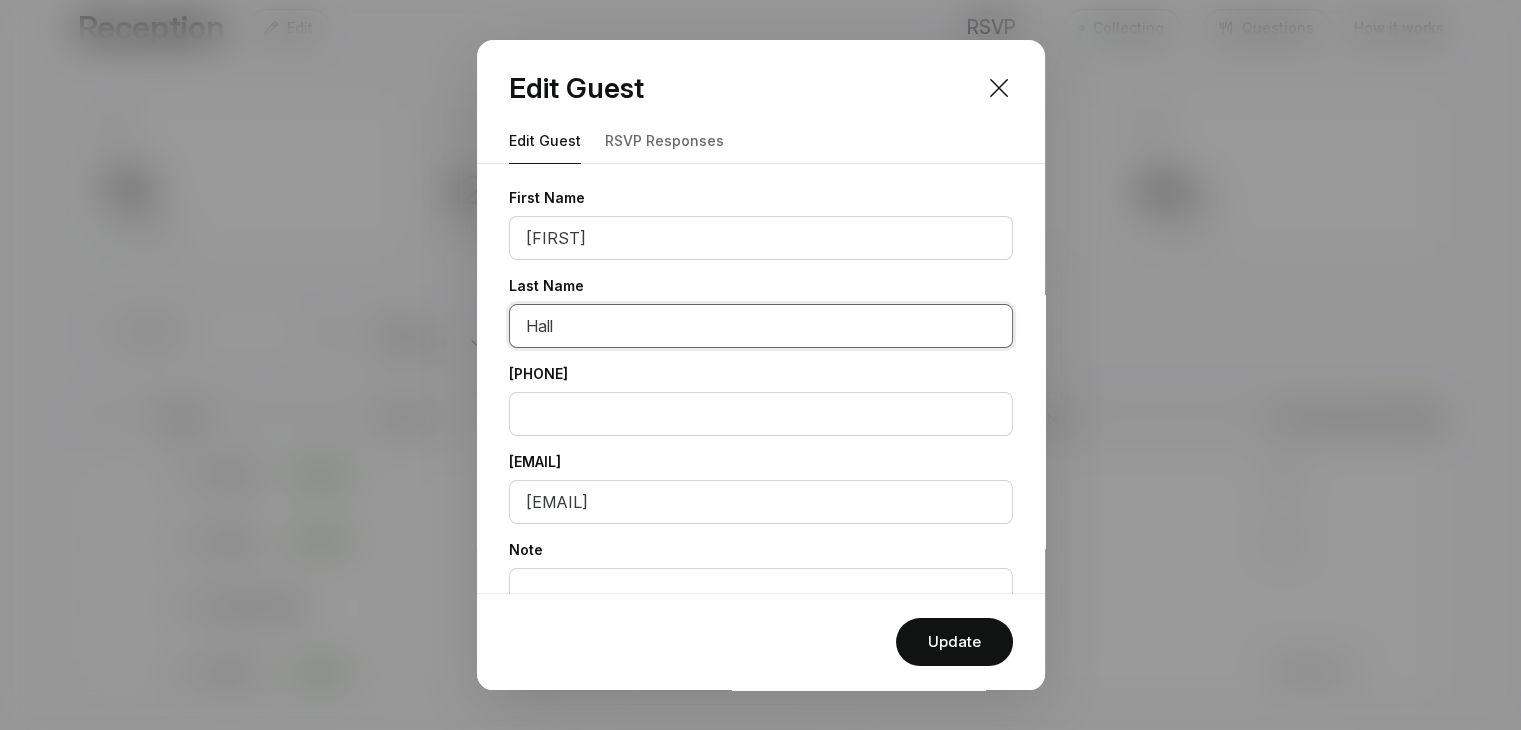type on "Hall" 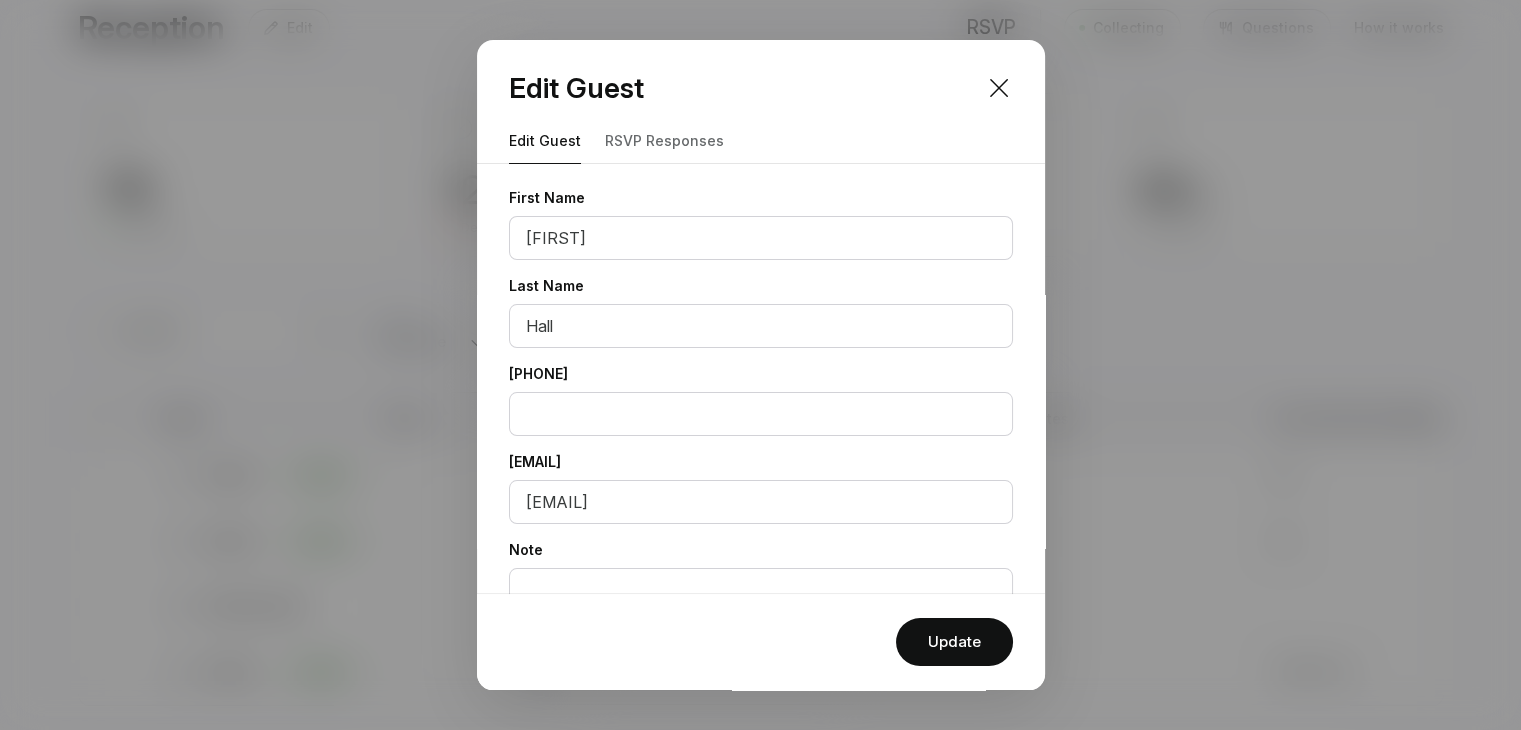 click on "[PHONE]" at bounding box center [761, 400] 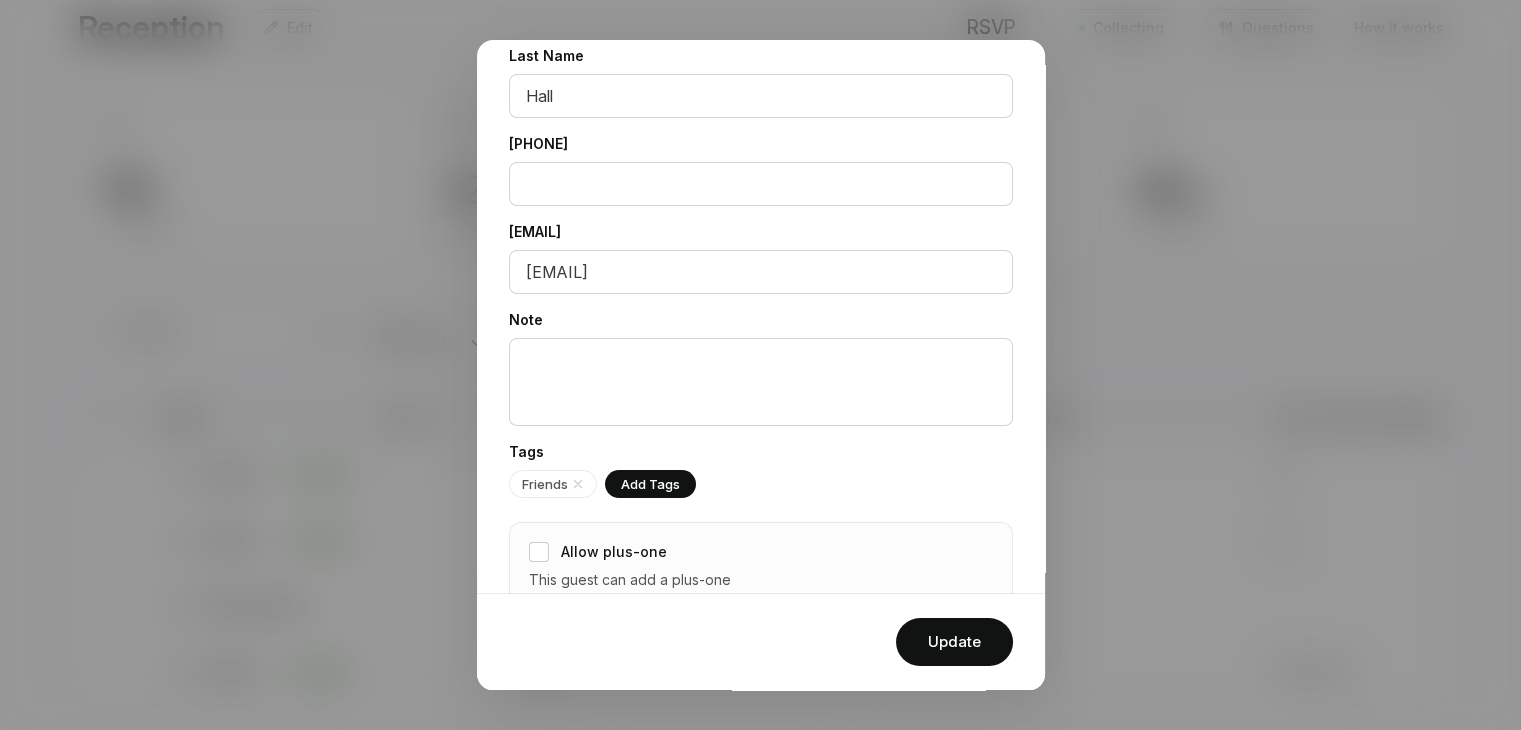 scroll, scrollTop: 280, scrollLeft: 0, axis: vertical 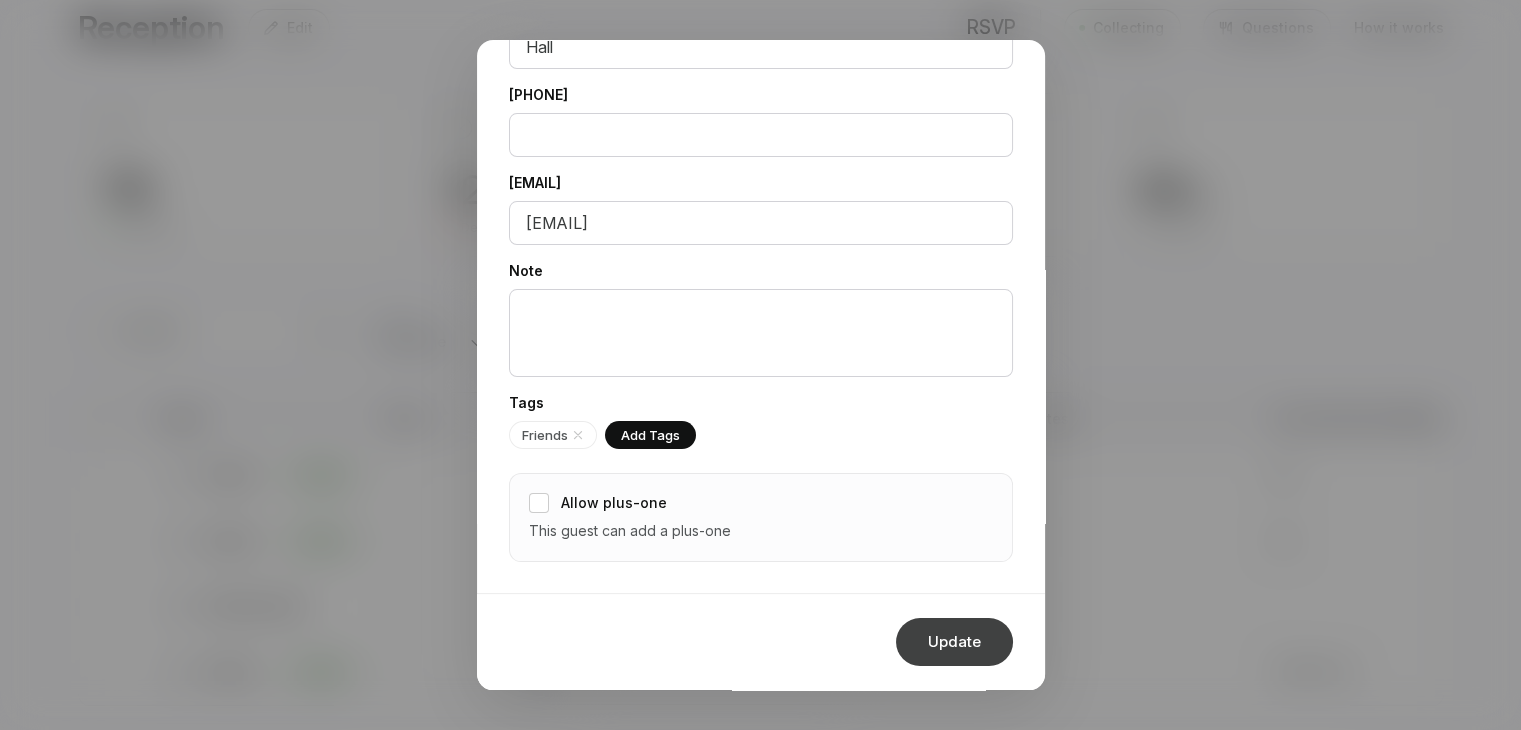 click on "Update" at bounding box center [954, 642] 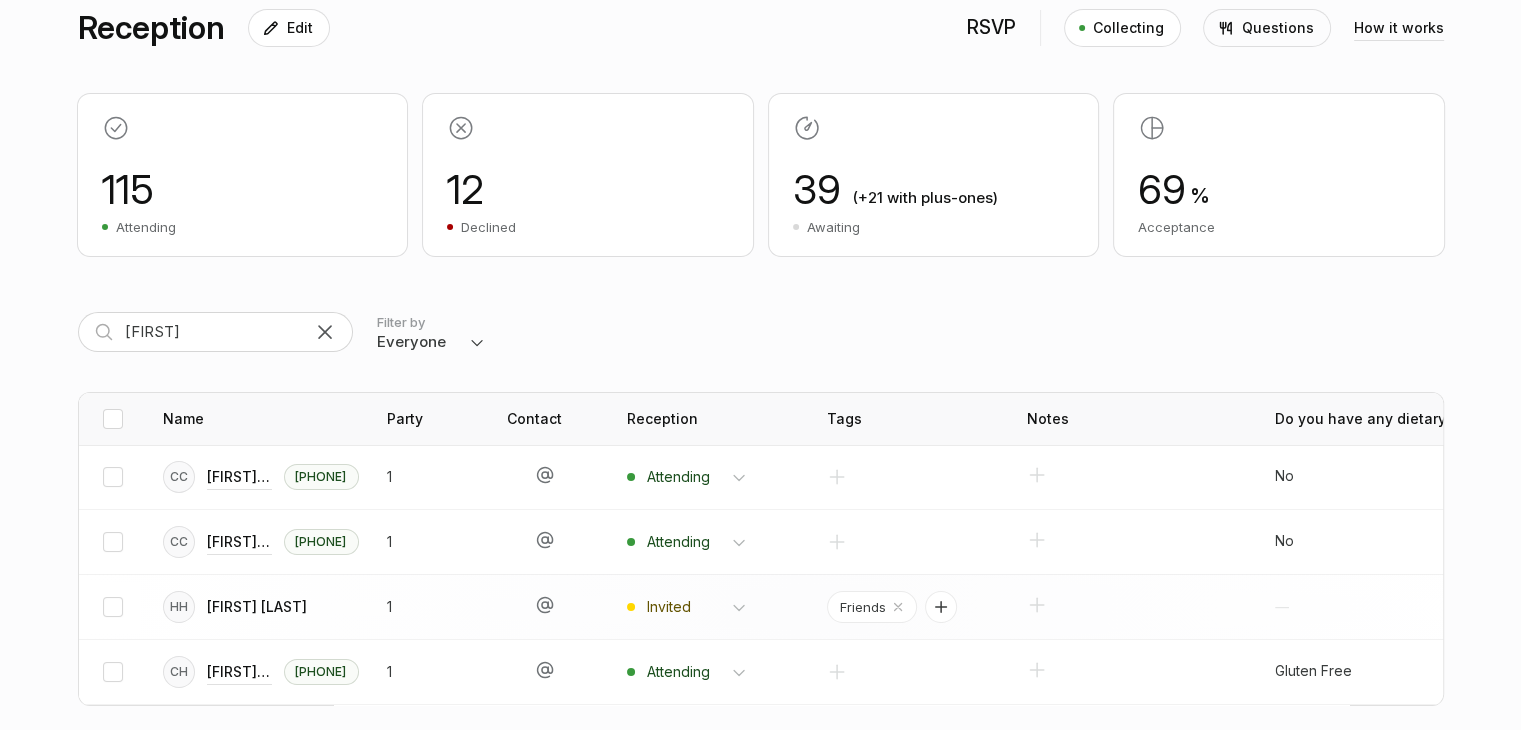 click on "[FIRST] [LAST]" at bounding box center (239, 477) 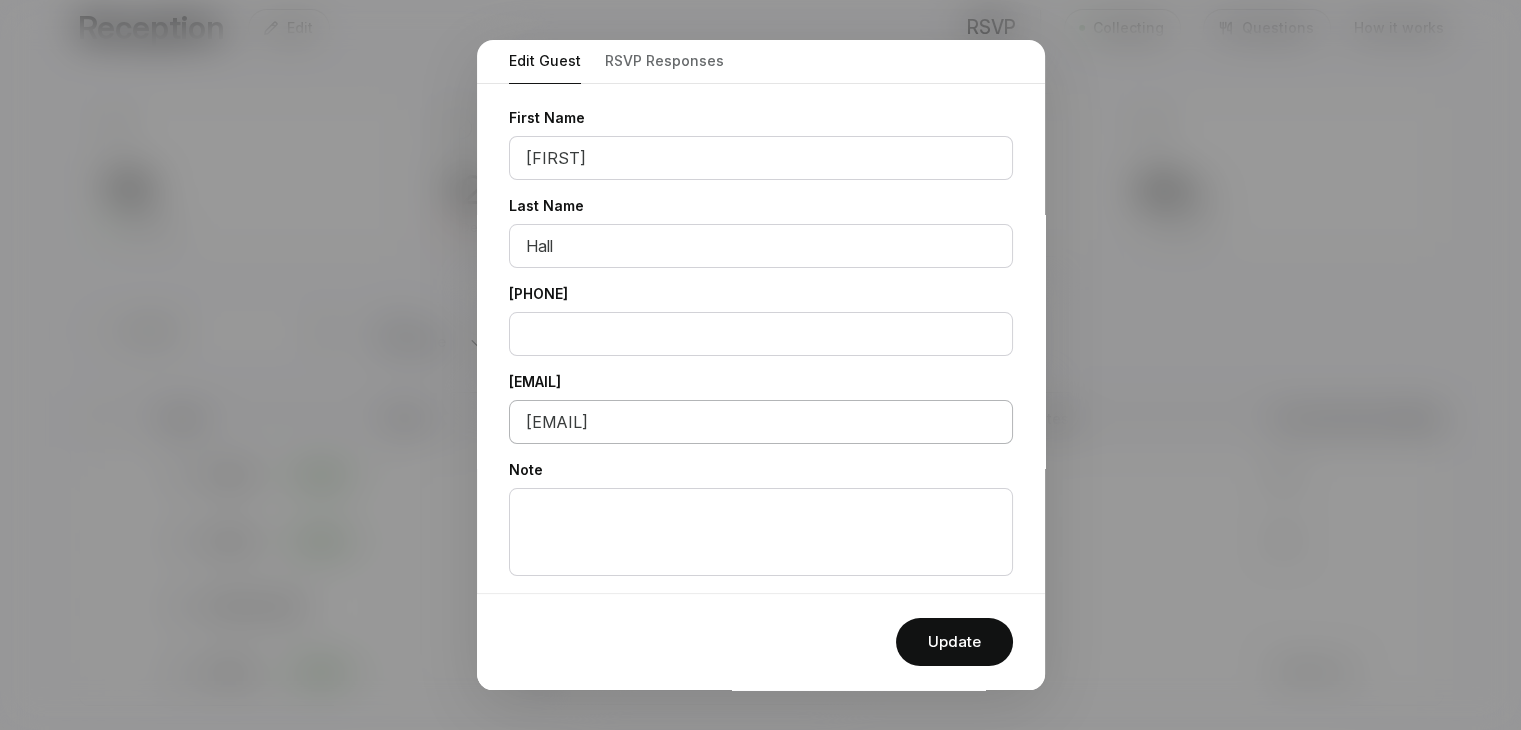 scroll, scrollTop: 280, scrollLeft: 0, axis: vertical 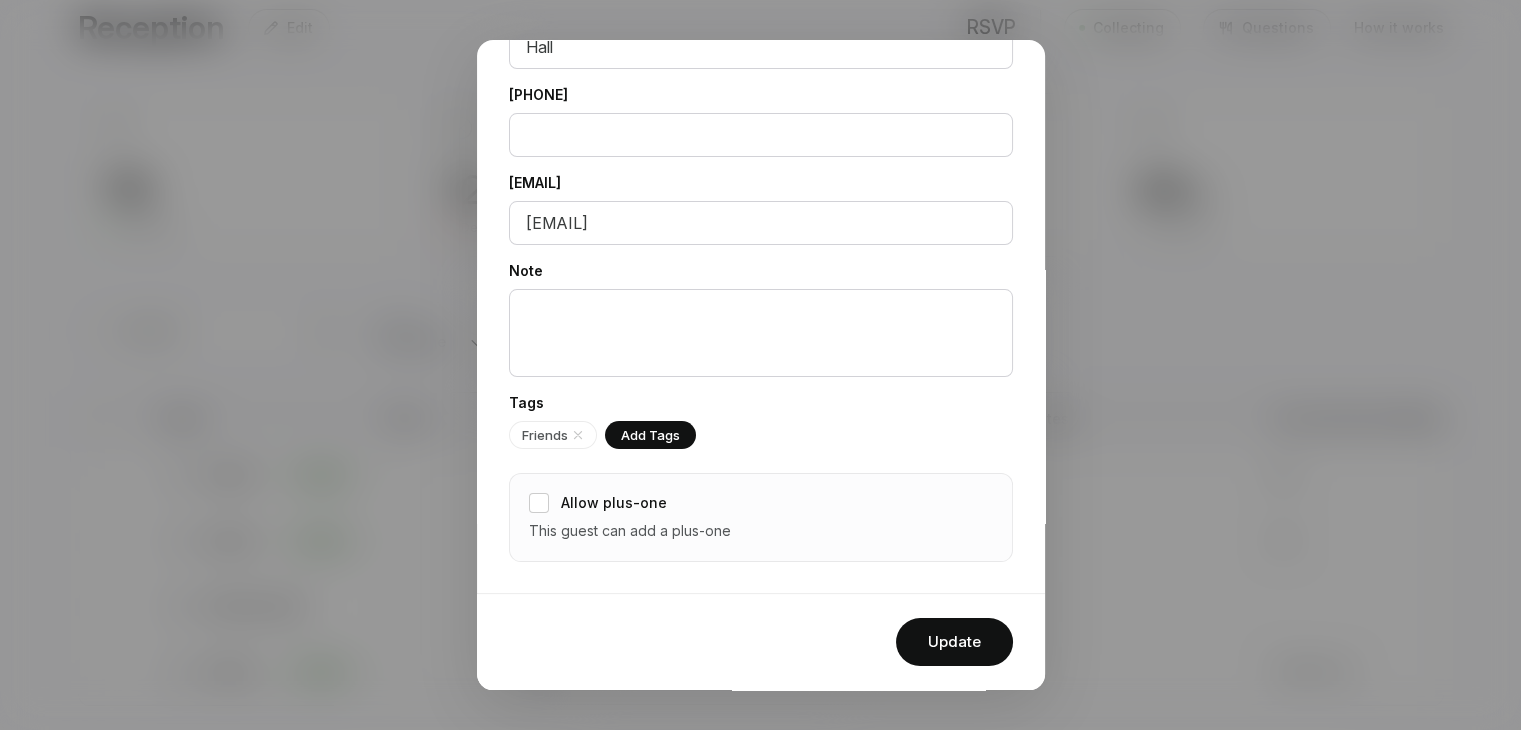 click on "Allow plus-one" at bounding box center (539, 503) 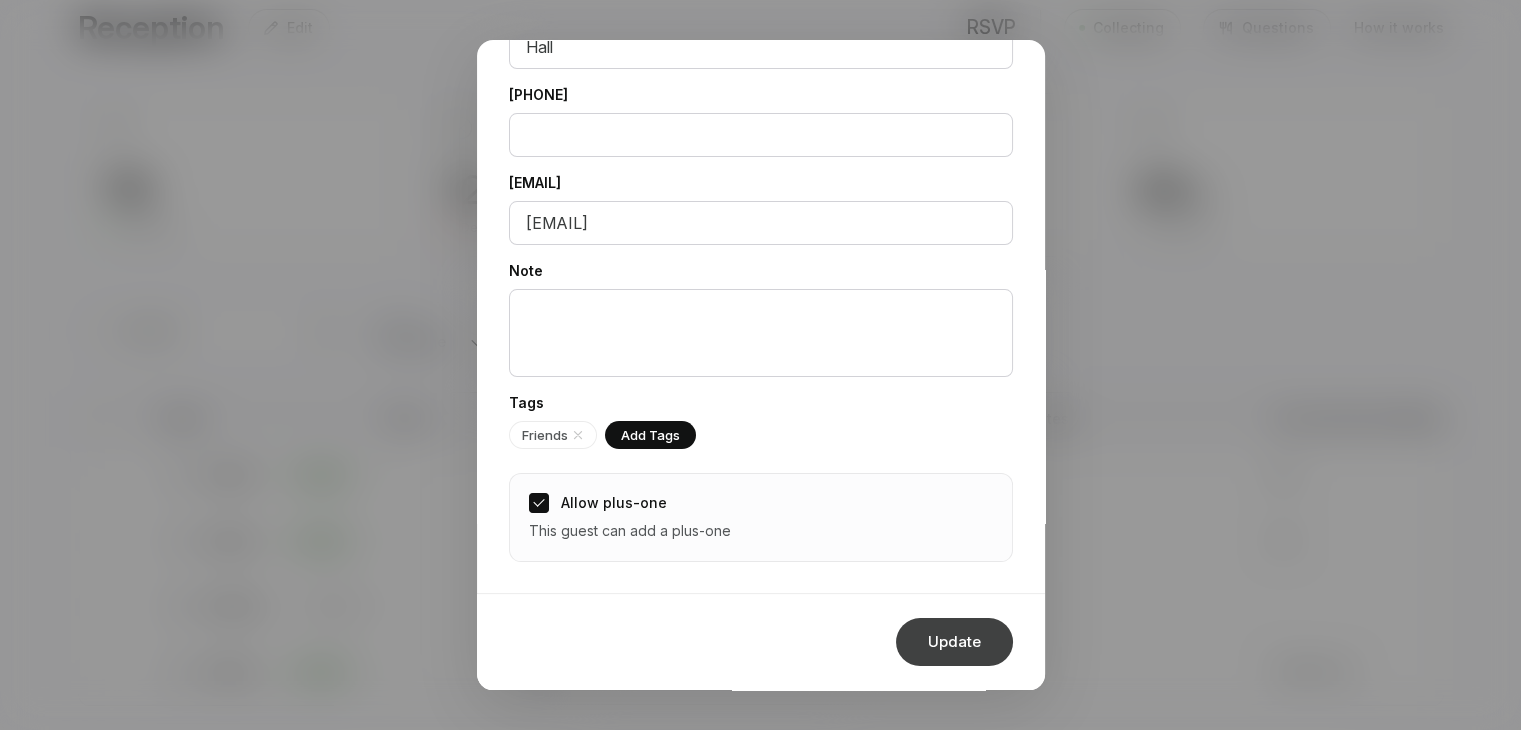 click on "Update" at bounding box center [954, 642] 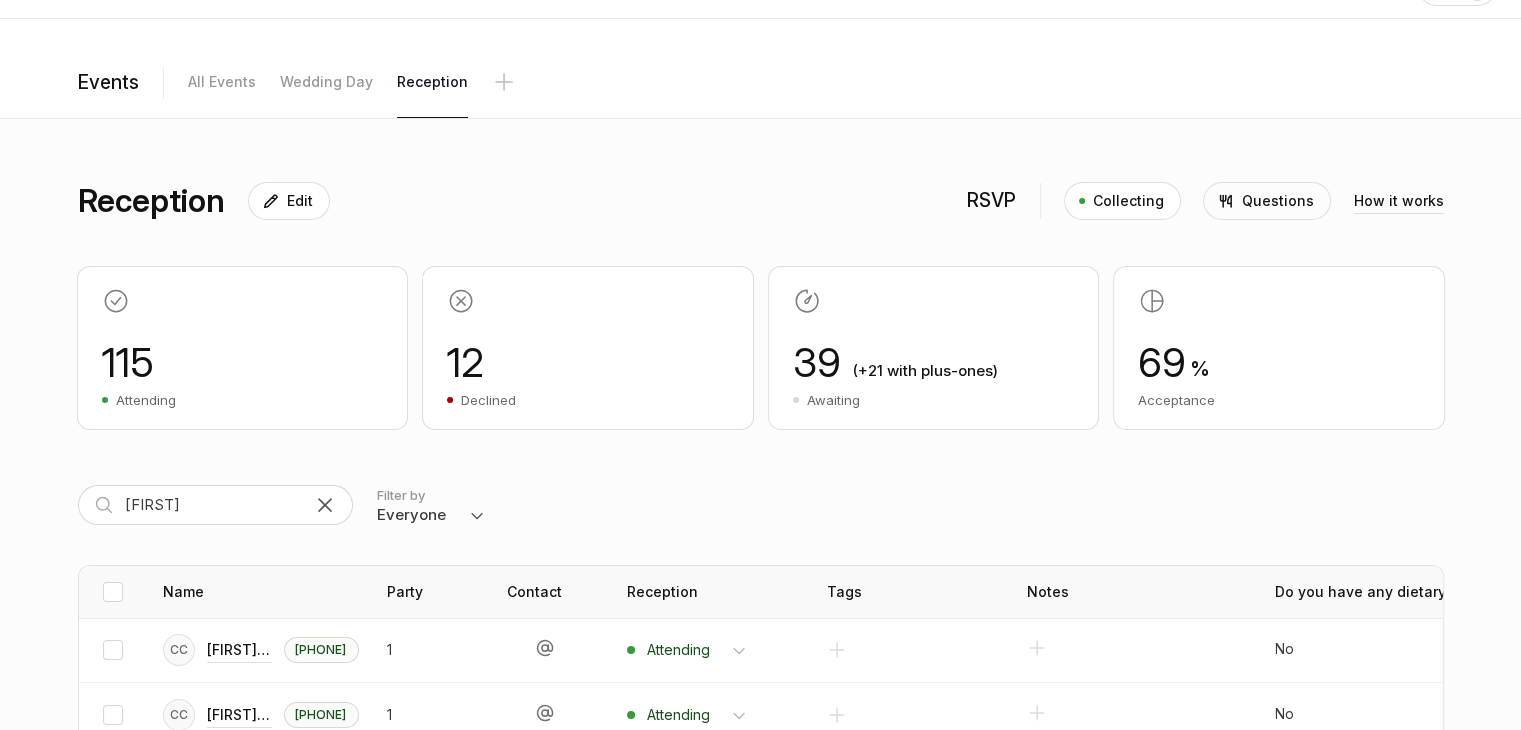scroll, scrollTop: 200, scrollLeft: 0, axis: vertical 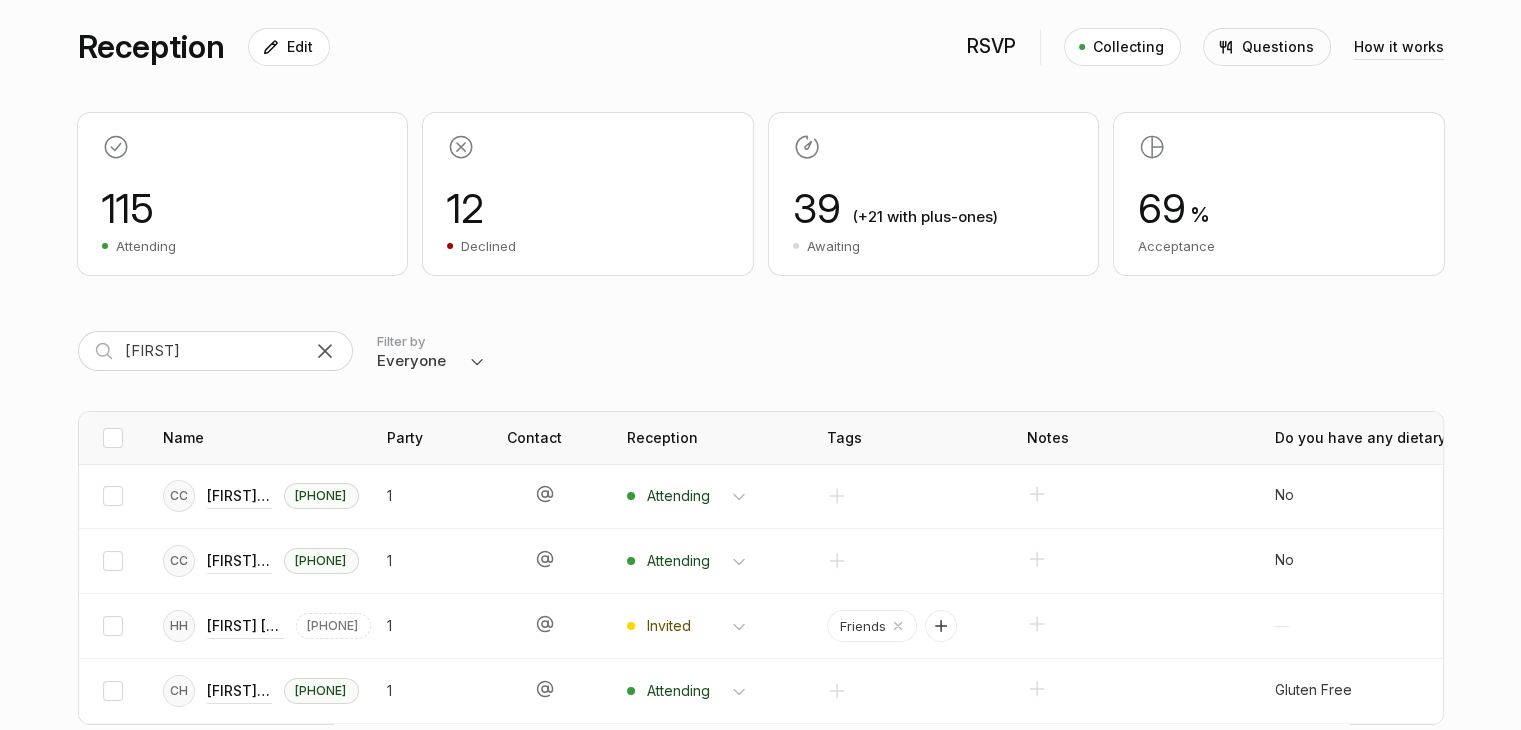 click at bounding box center [325, 351] 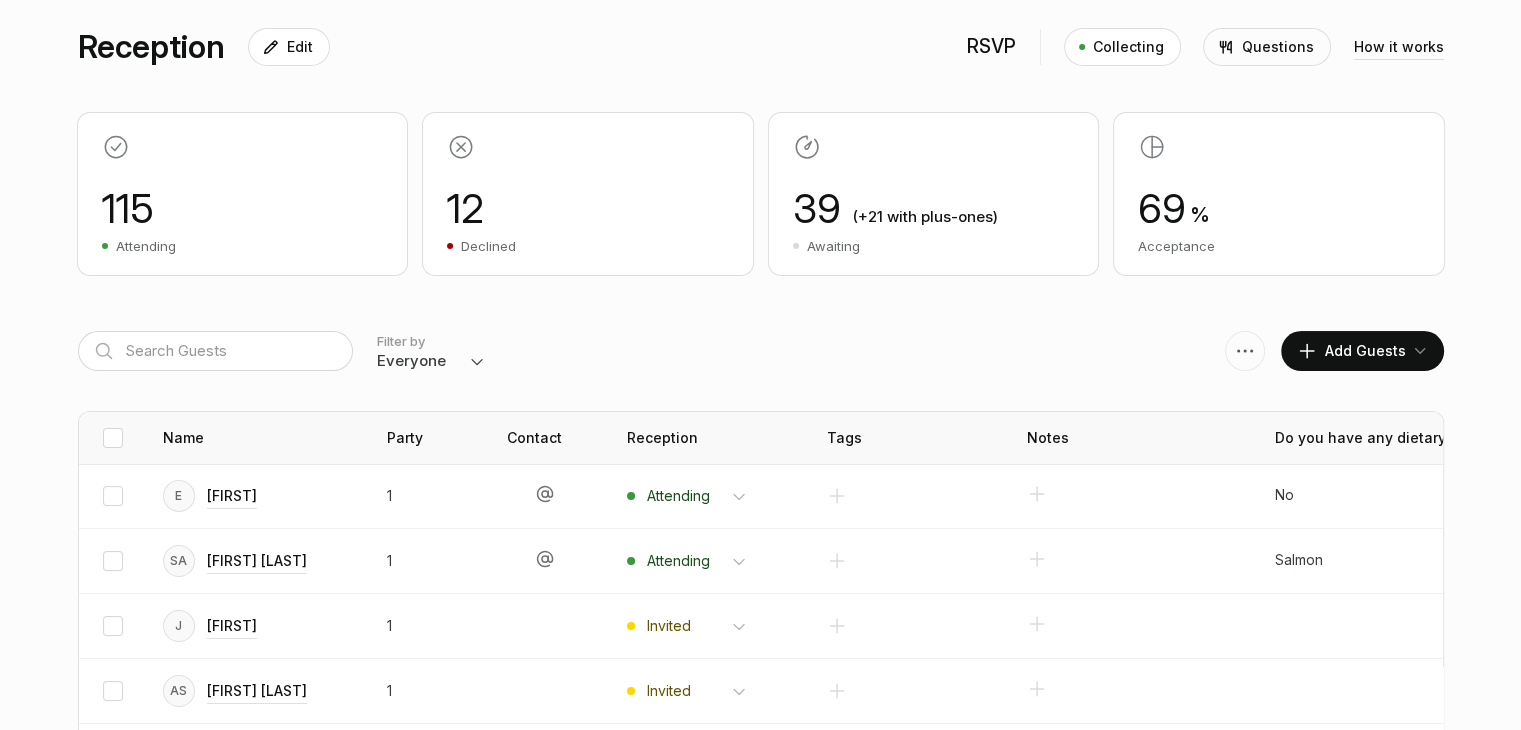 click on "Home
Website
Registry
Guests
A" at bounding box center (760, 105) 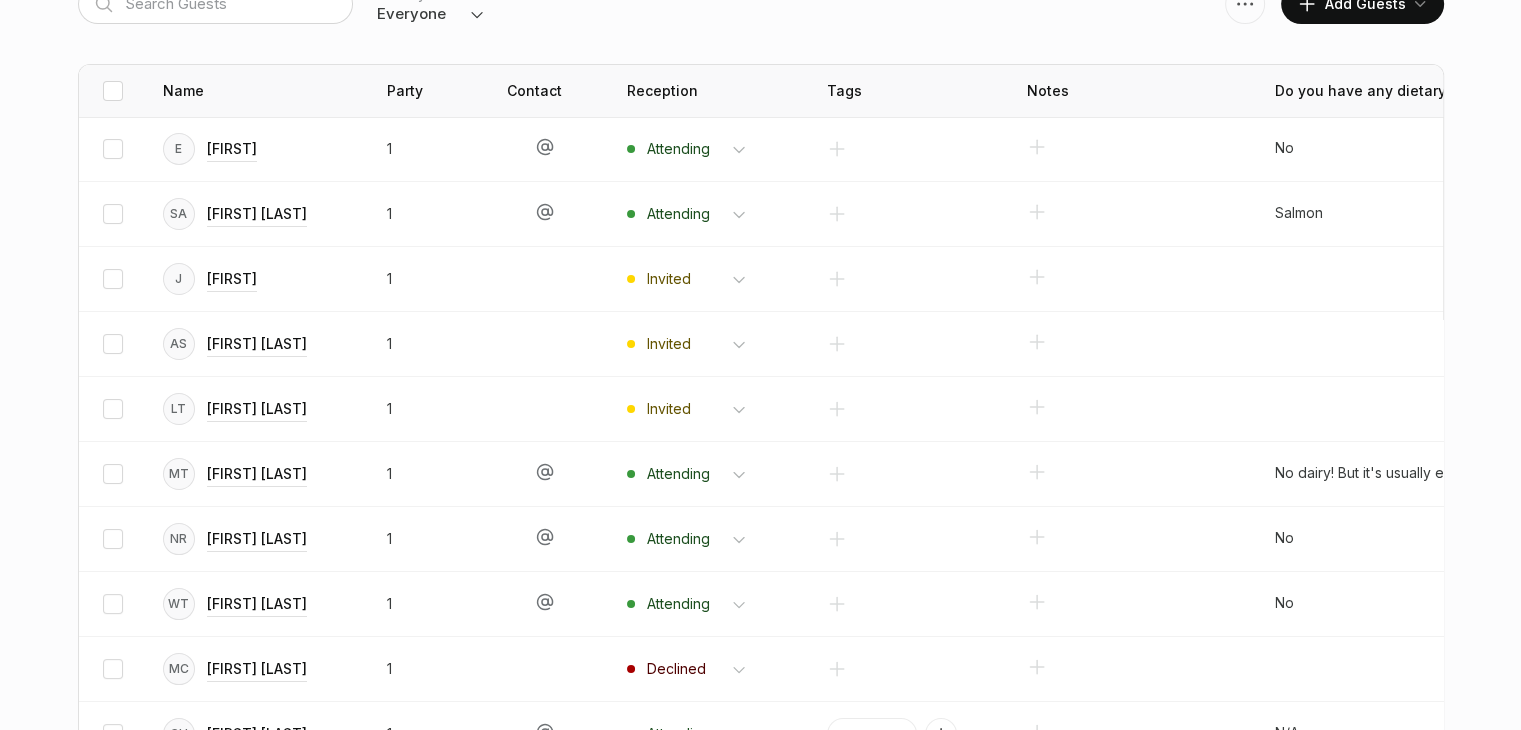 scroll, scrollTop: 600, scrollLeft: 0, axis: vertical 